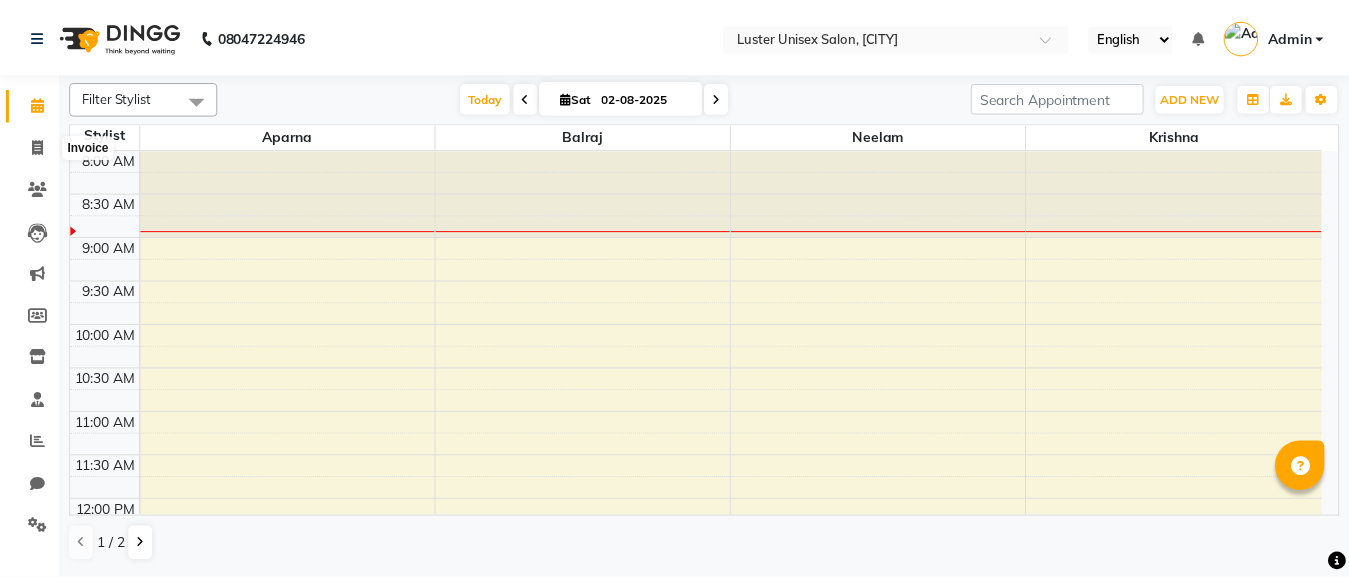 scroll, scrollTop: 0, scrollLeft: 0, axis: both 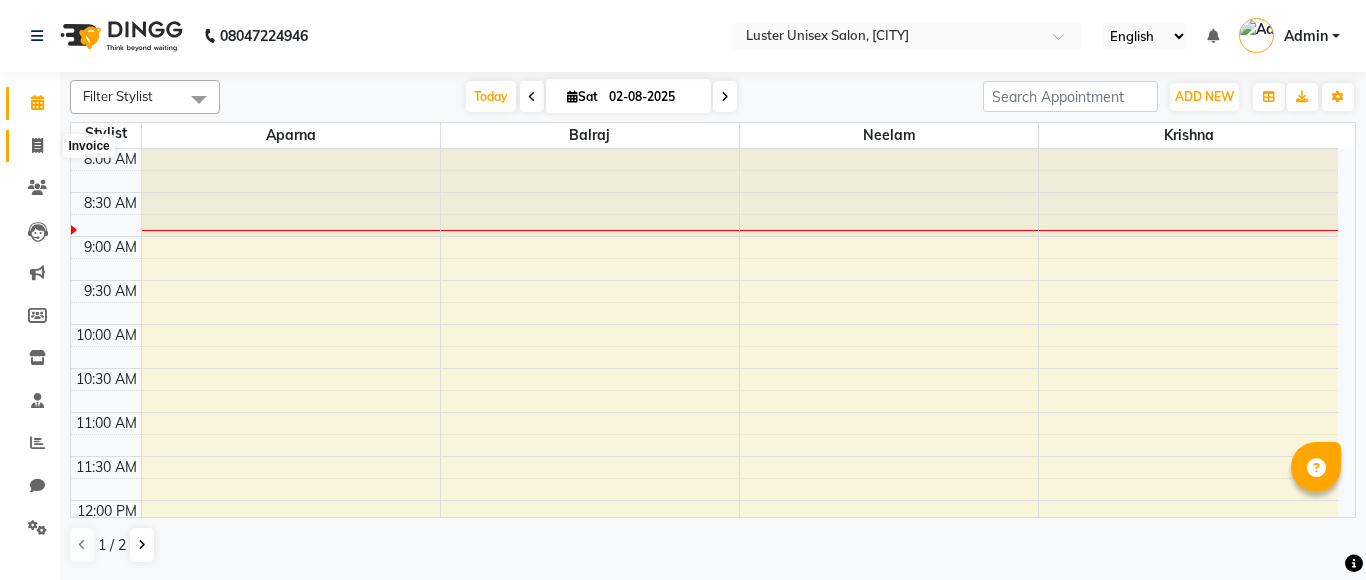 click 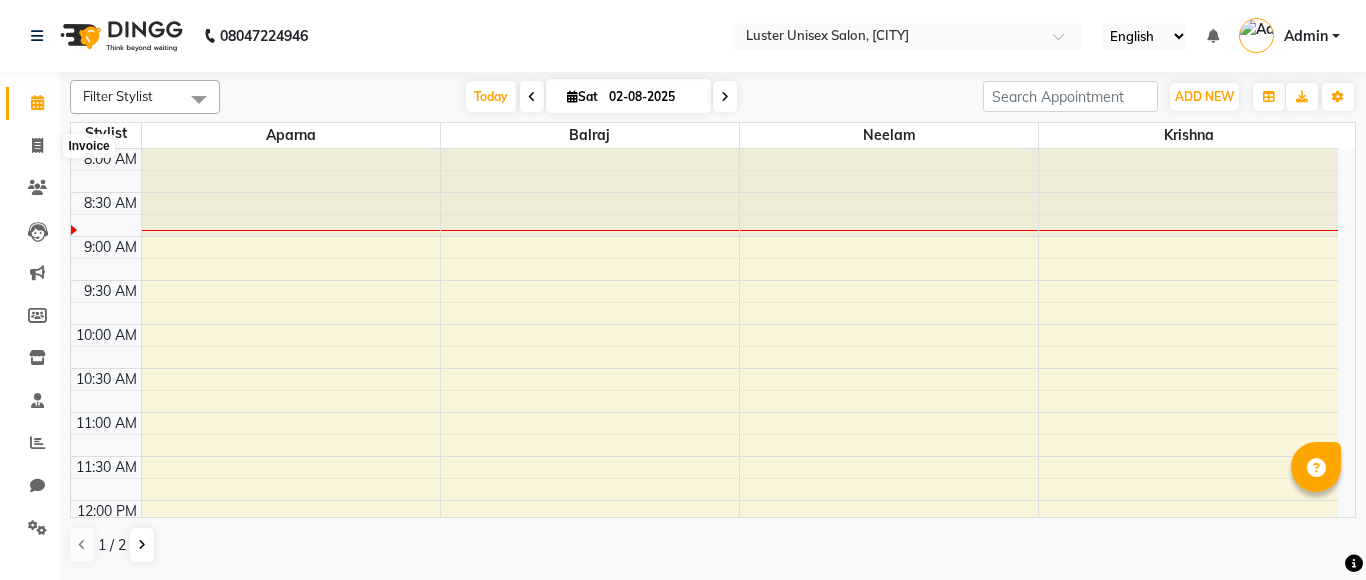 select on "service" 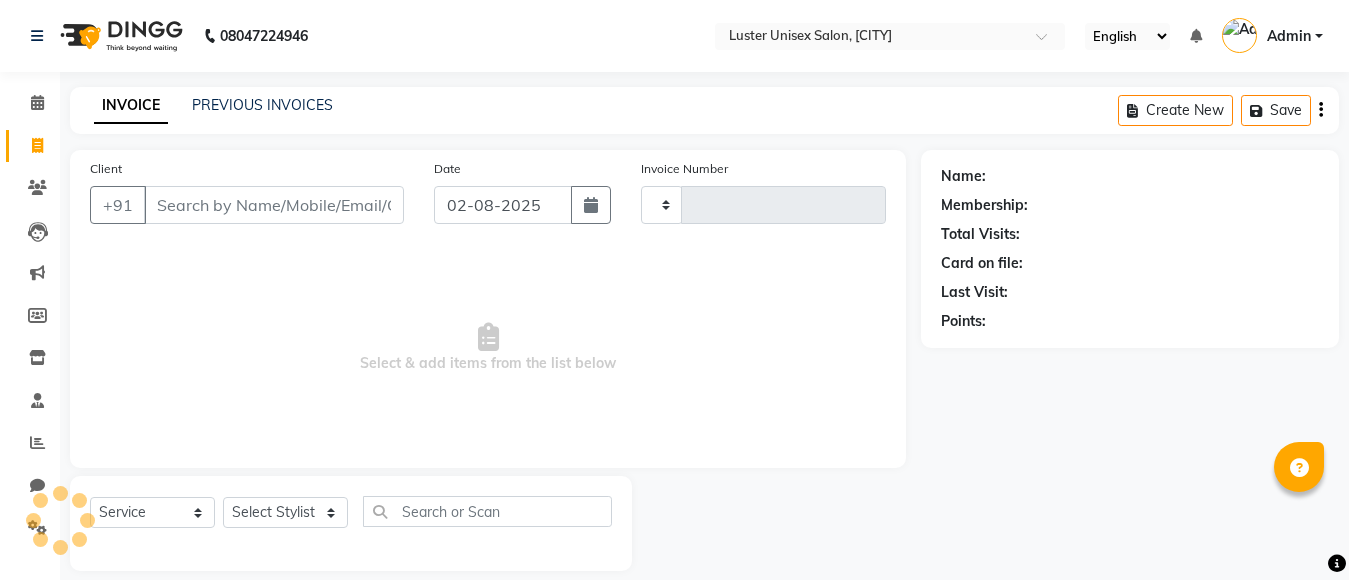 type on "0330" 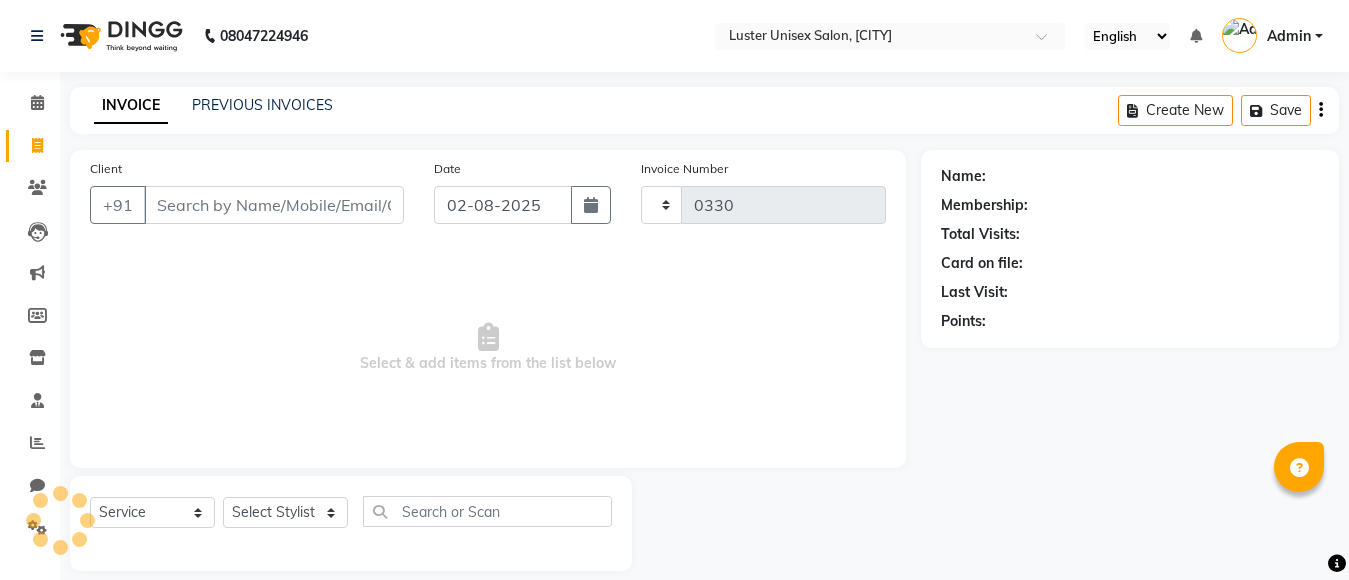 select on "7467" 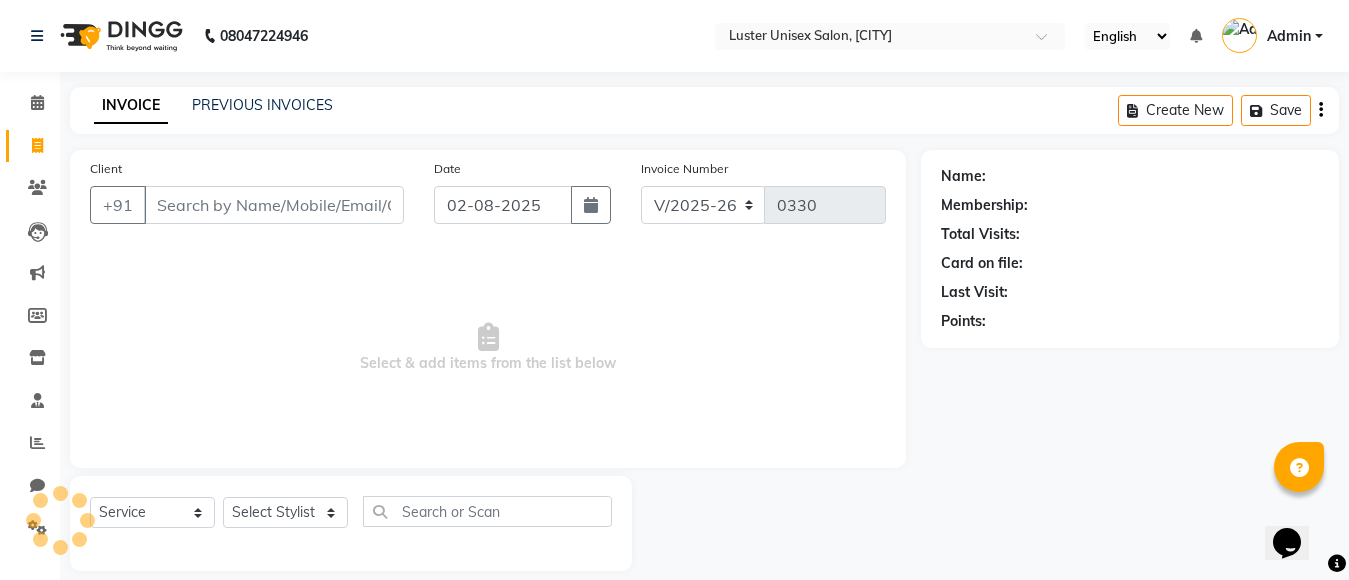 scroll, scrollTop: 0, scrollLeft: 0, axis: both 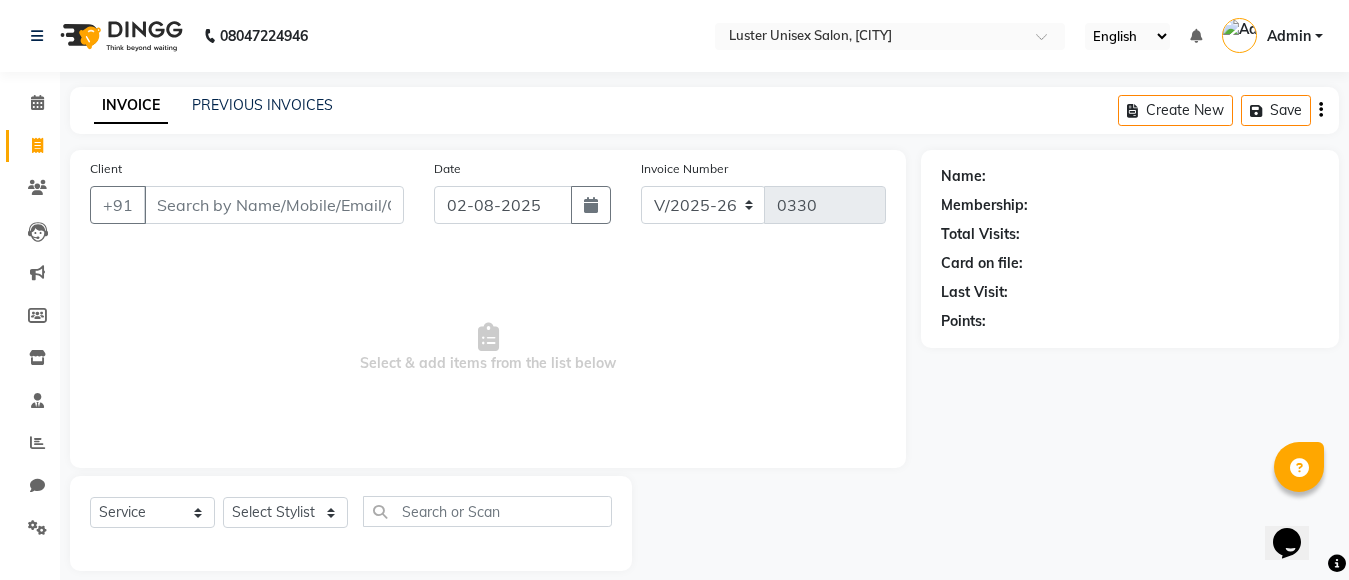 drag, startPoint x: 185, startPoint y: 489, endPoint x: 185, endPoint y: 507, distance: 18 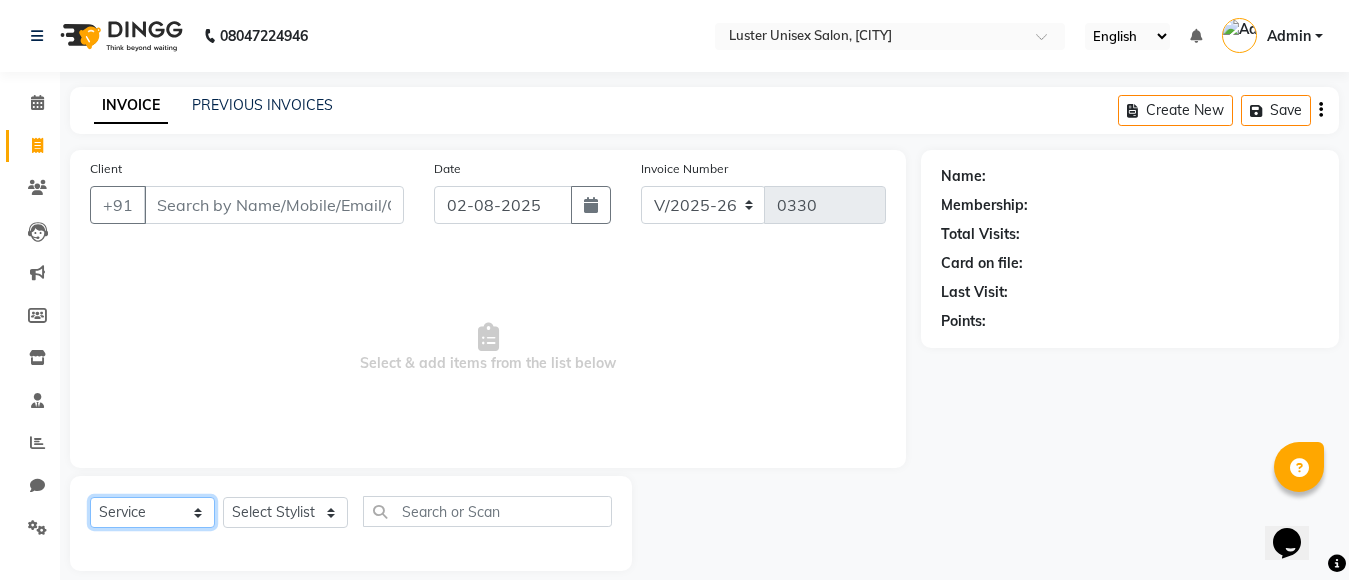 click on "Select  Service  Product  Membership  Package Voucher Prepaid Gift Card" 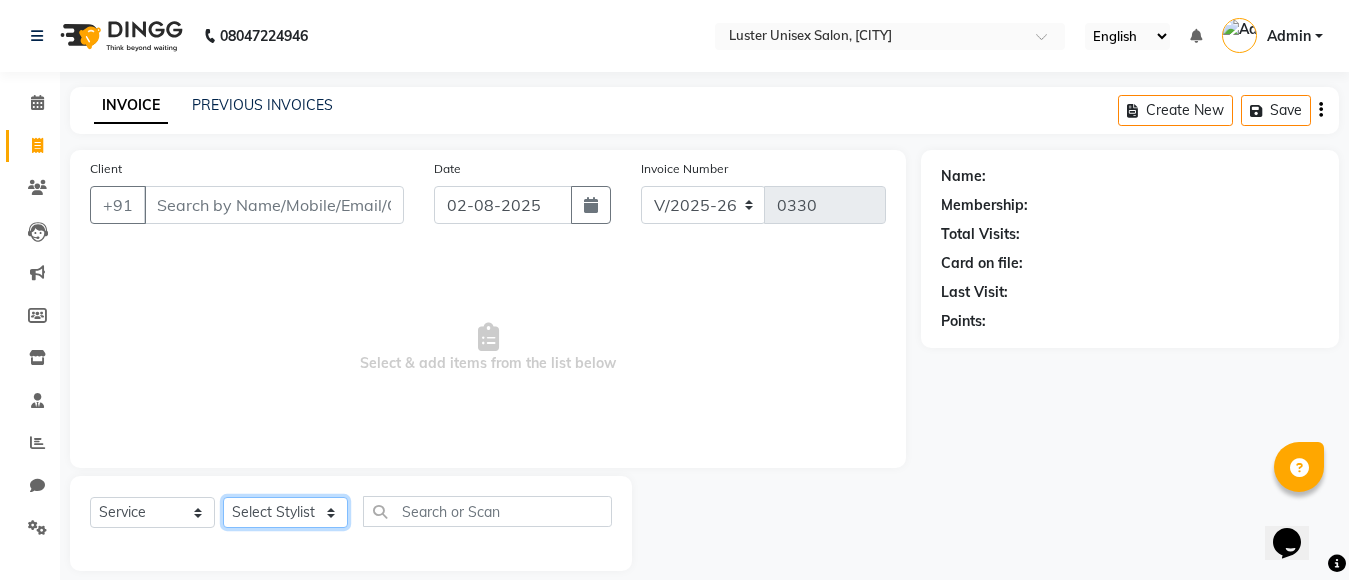 click on "Select Stylist [STYLIST] [STYLIST] [STYLIST] [STYLIST] [STYLIST]" 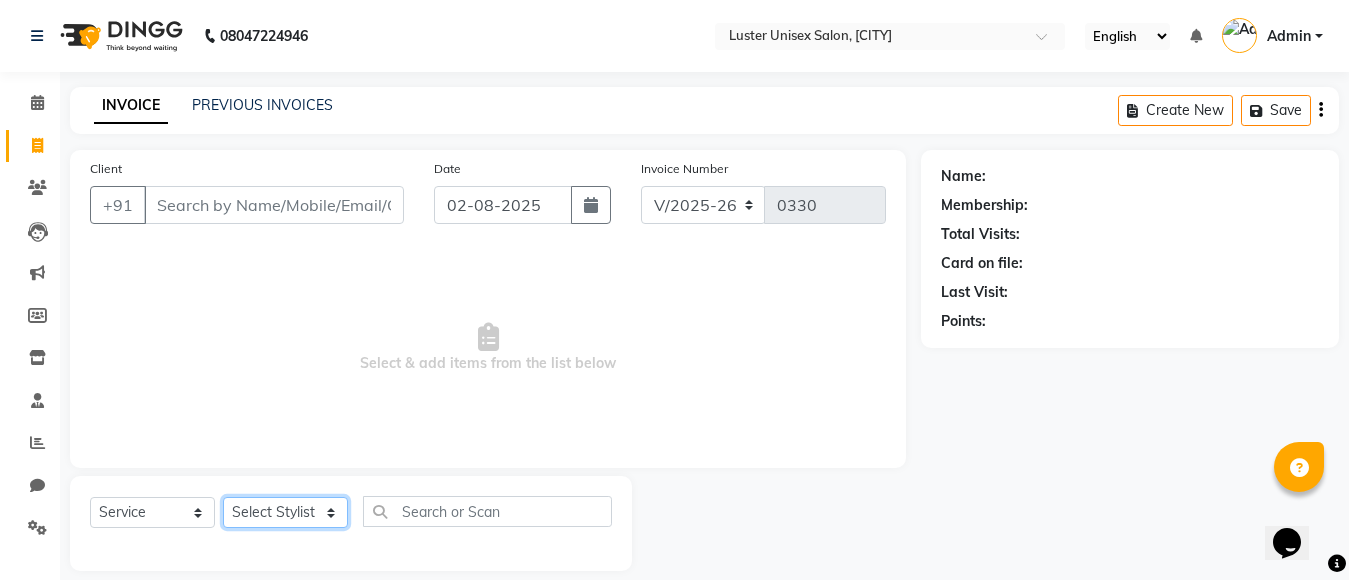 select on "68086" 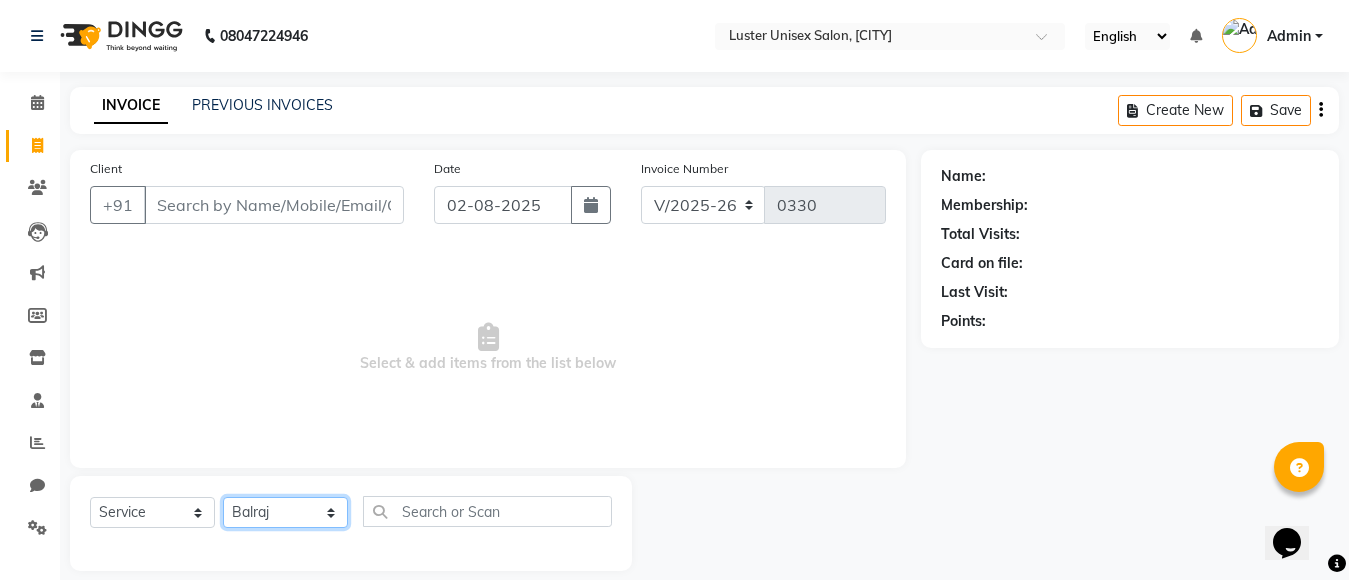 click on "Select Stylist [STYLIST] [STYLIST] [STYLIST] [STYLIST] [STYLIST]" 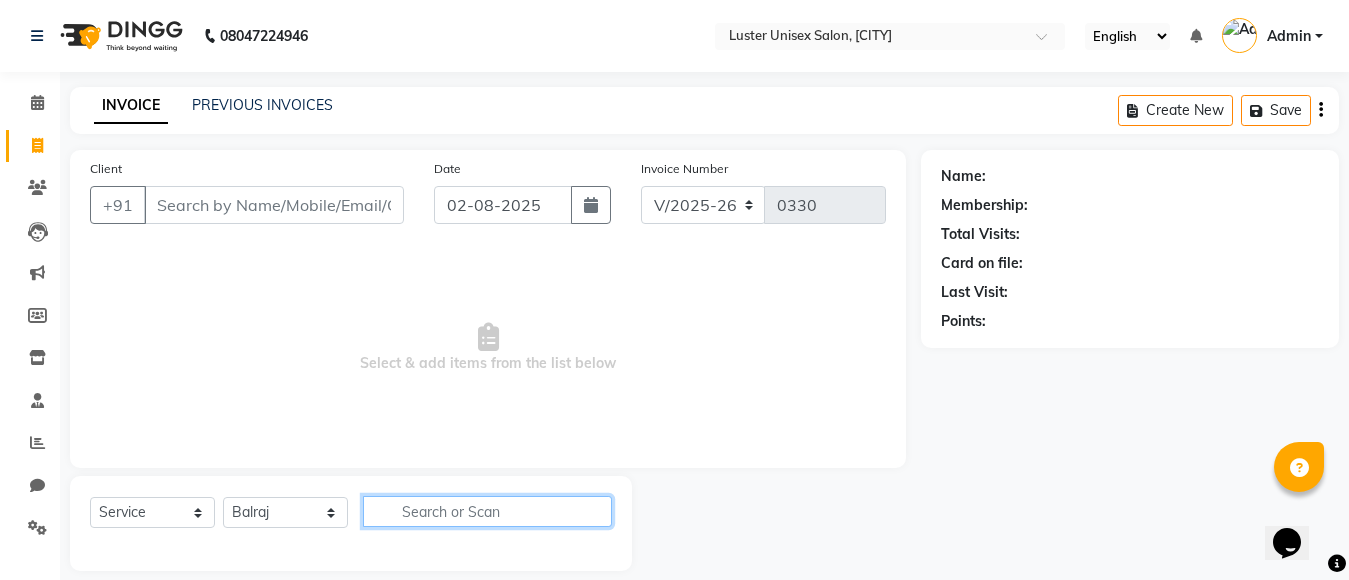 click 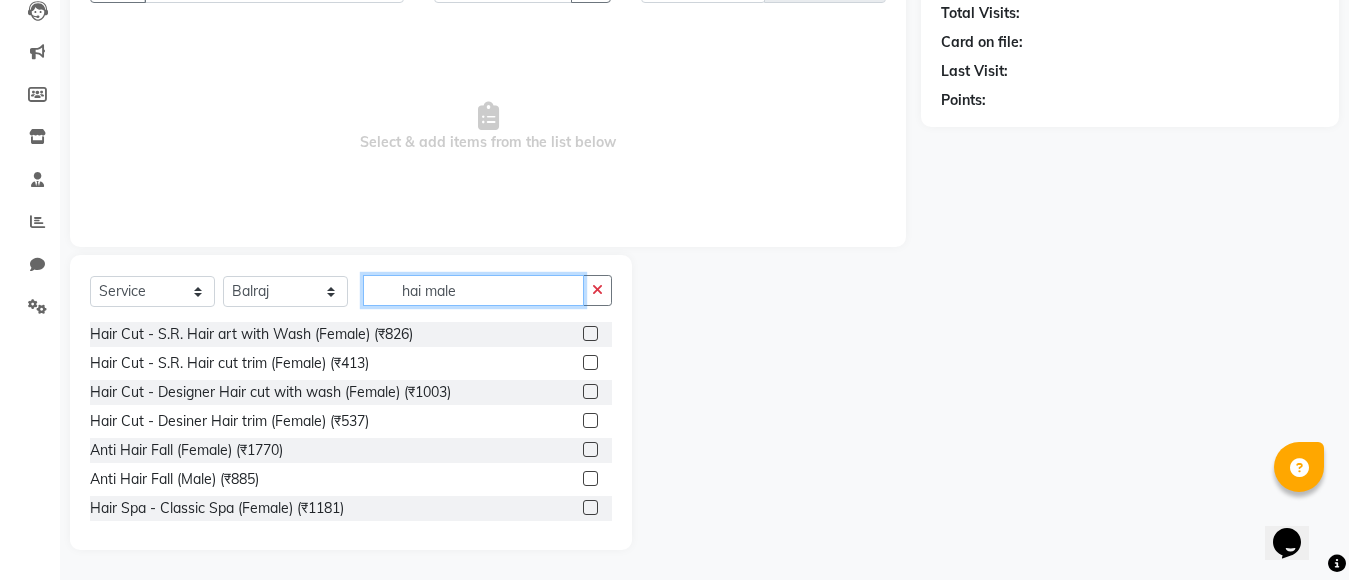 scroll, scrollTop: 21, scrollLeft: 0, axis: vertical 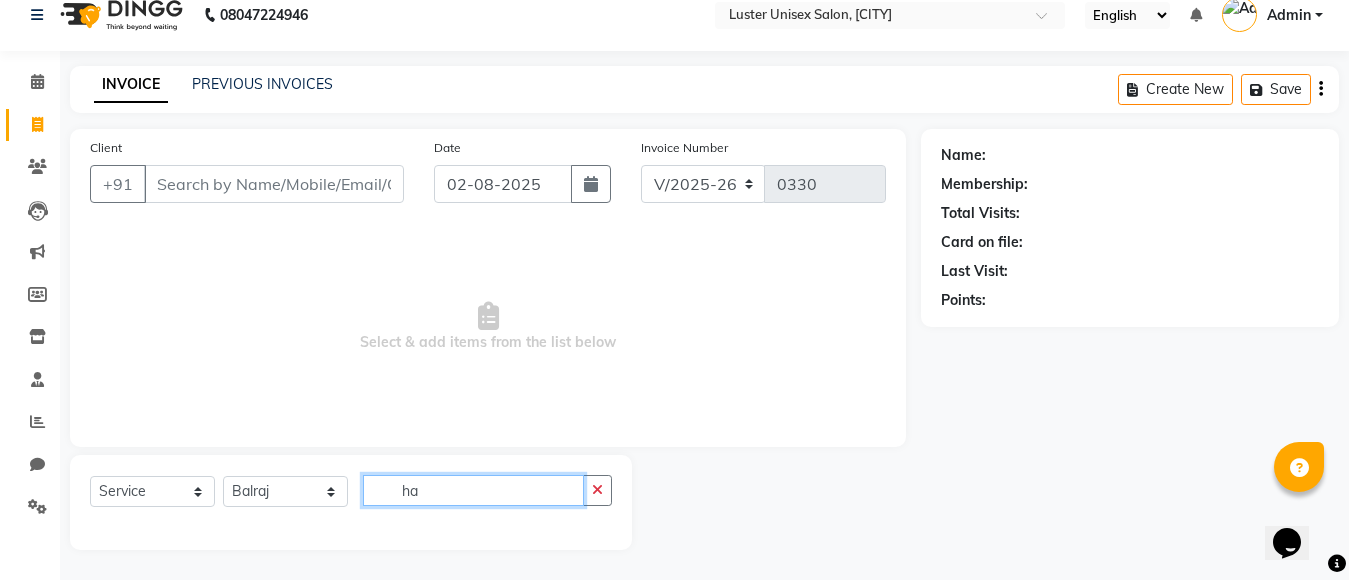 type on "h" 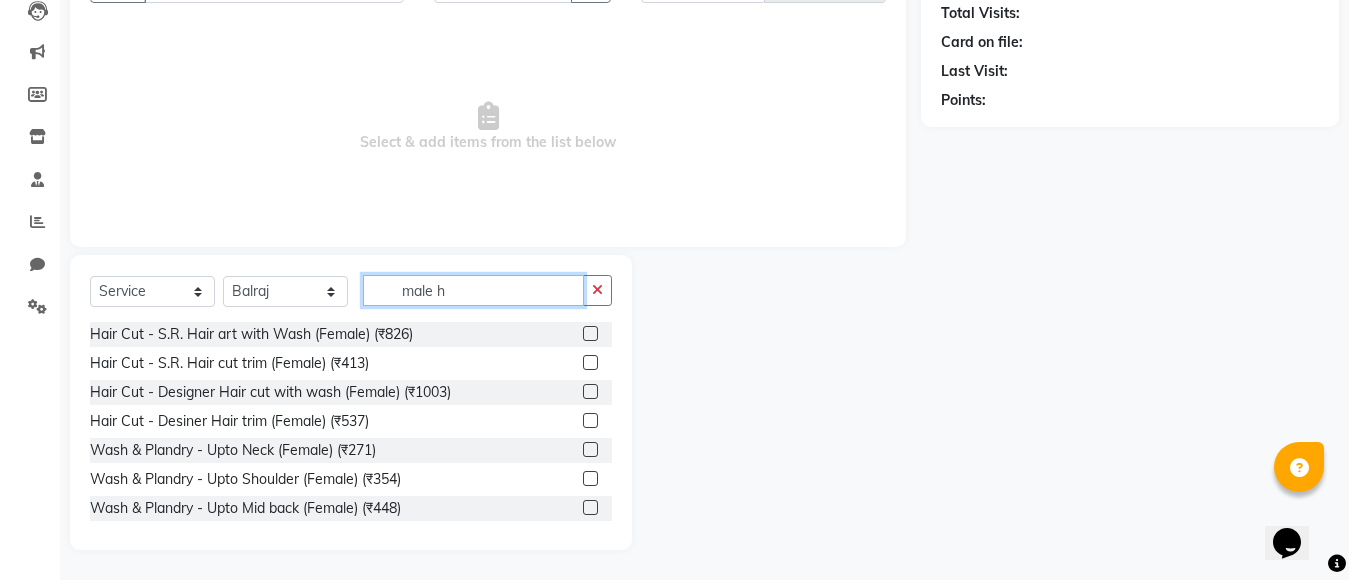 scroll, scrollTop: 79, scrollLeft: 0, axis: vertical 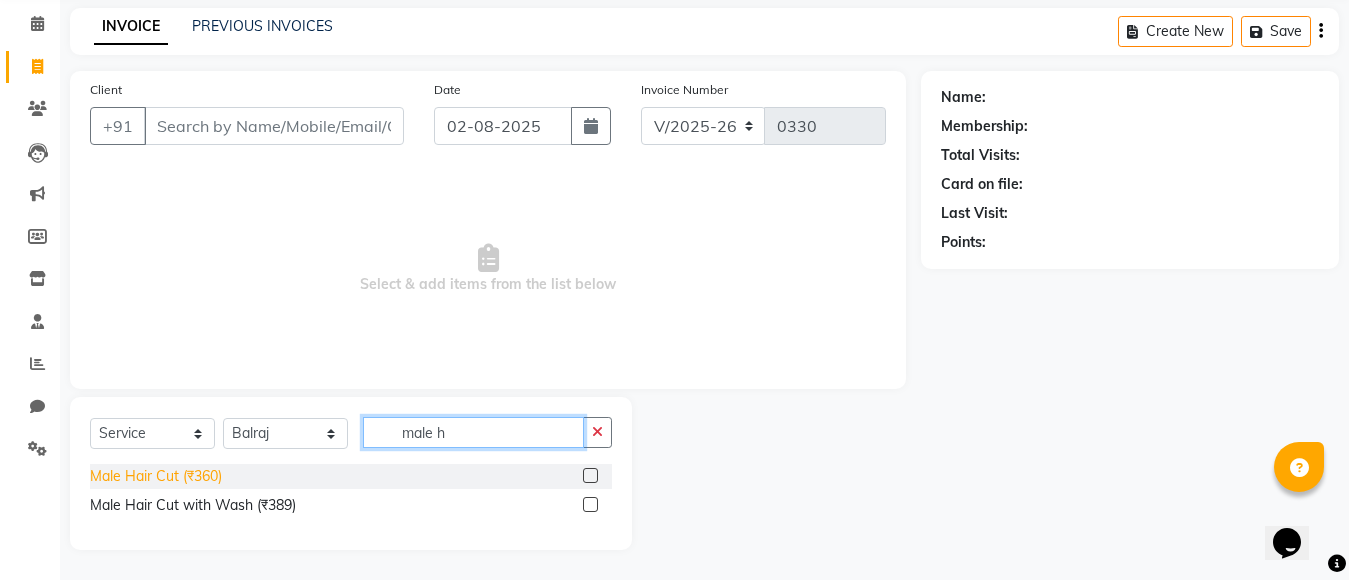 type on "male h" 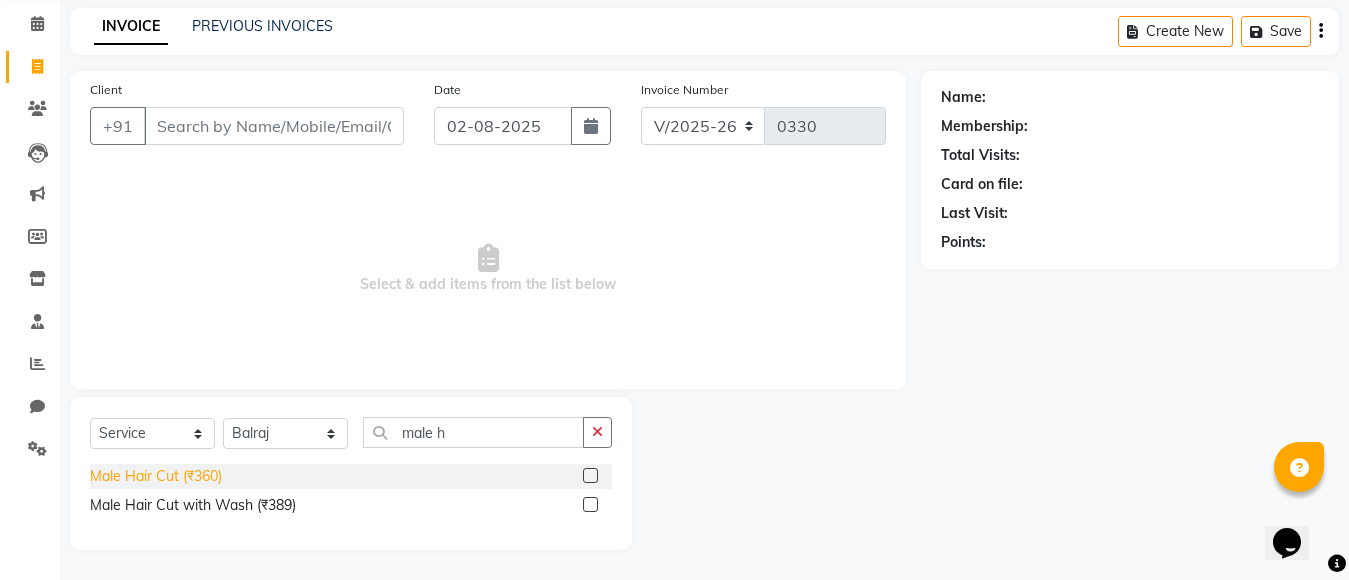 click on "Male Hair Cut (₹360)" 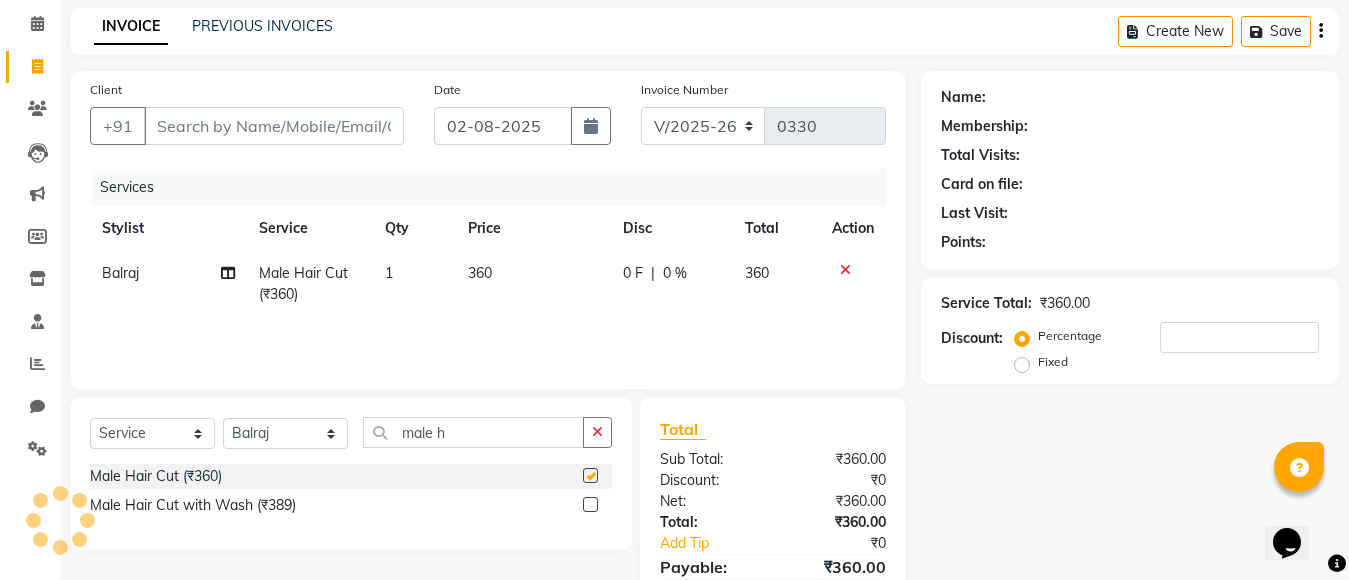 checkbox on "false" 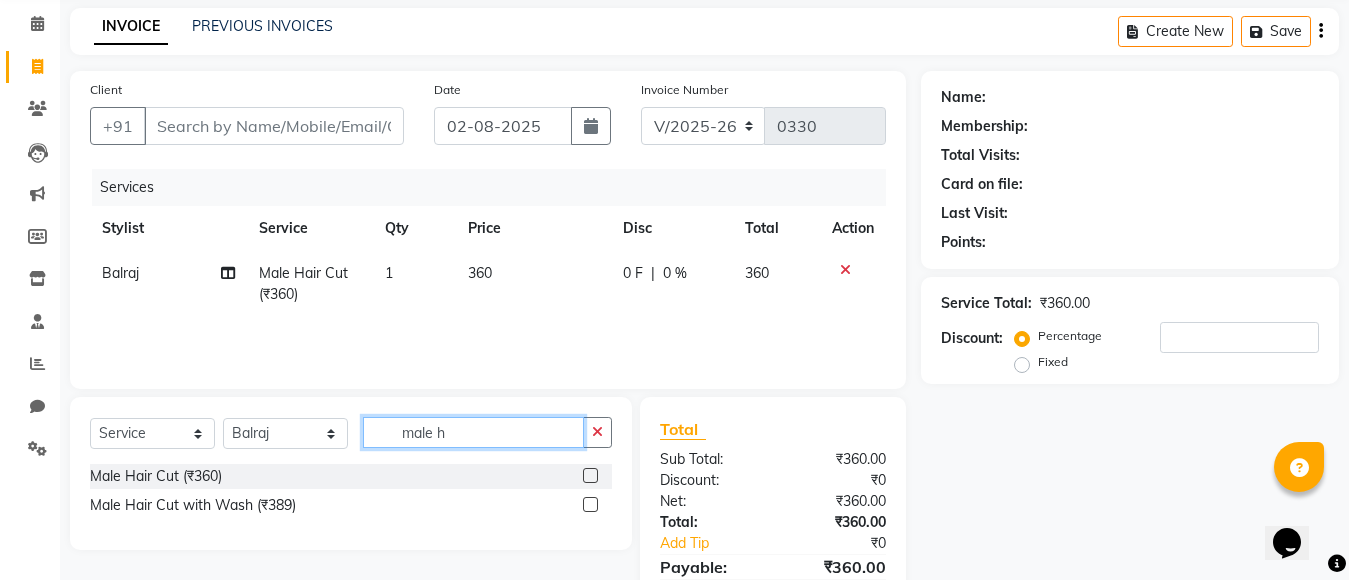 click on "male h" 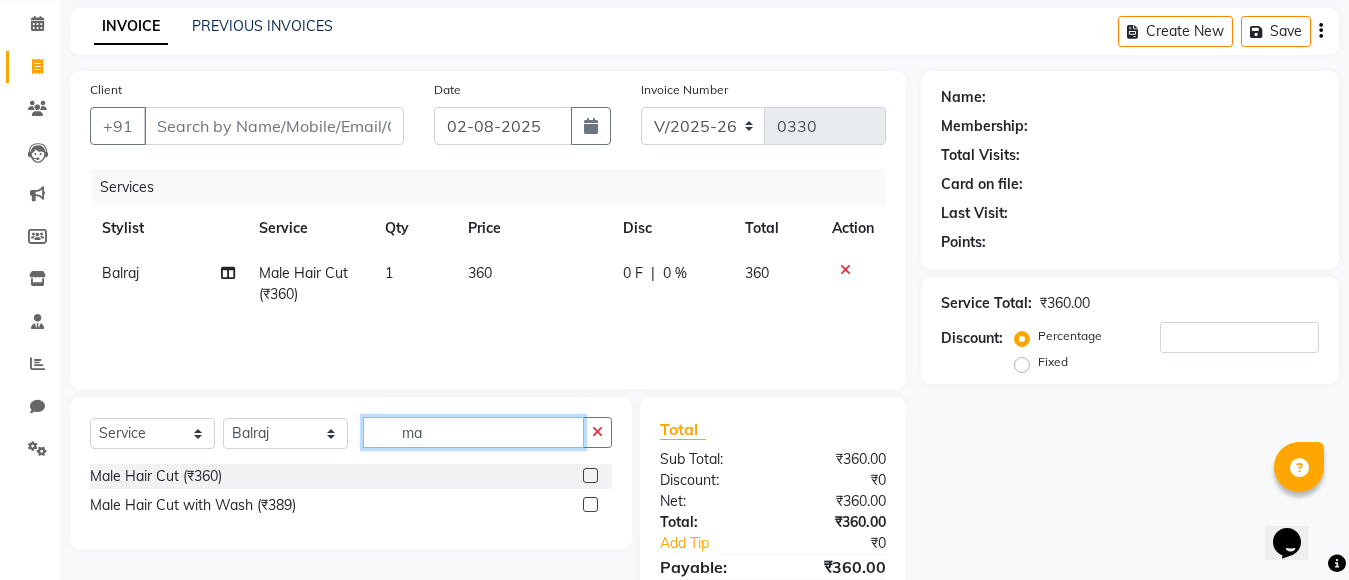 type on "m" 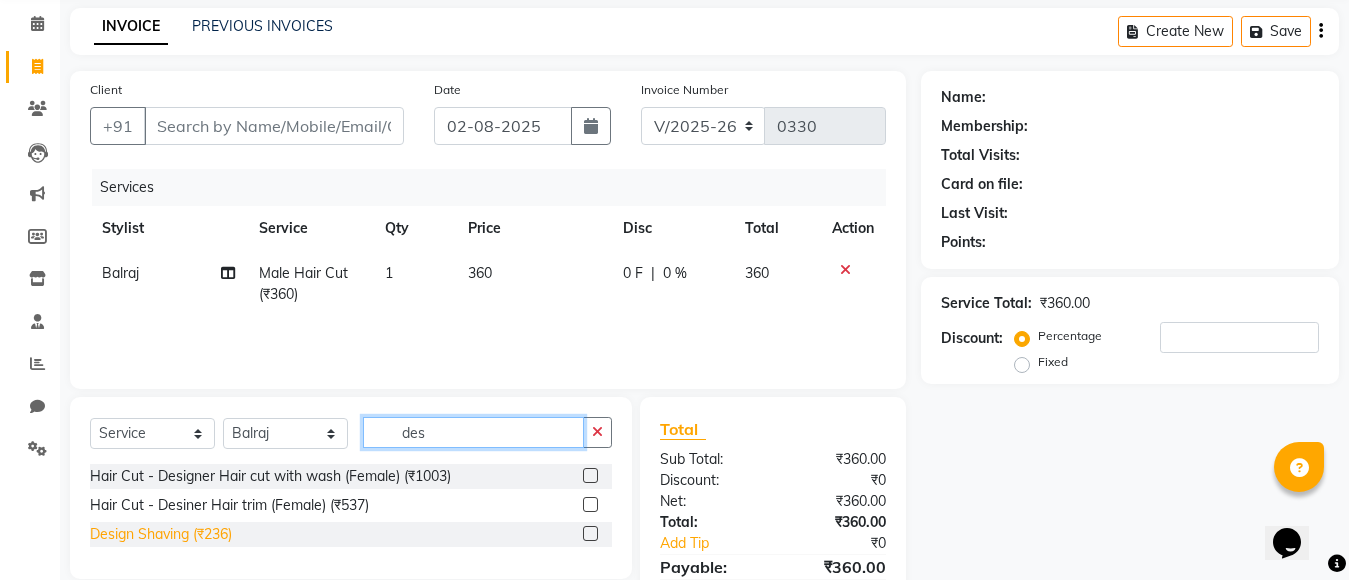 type on "des" 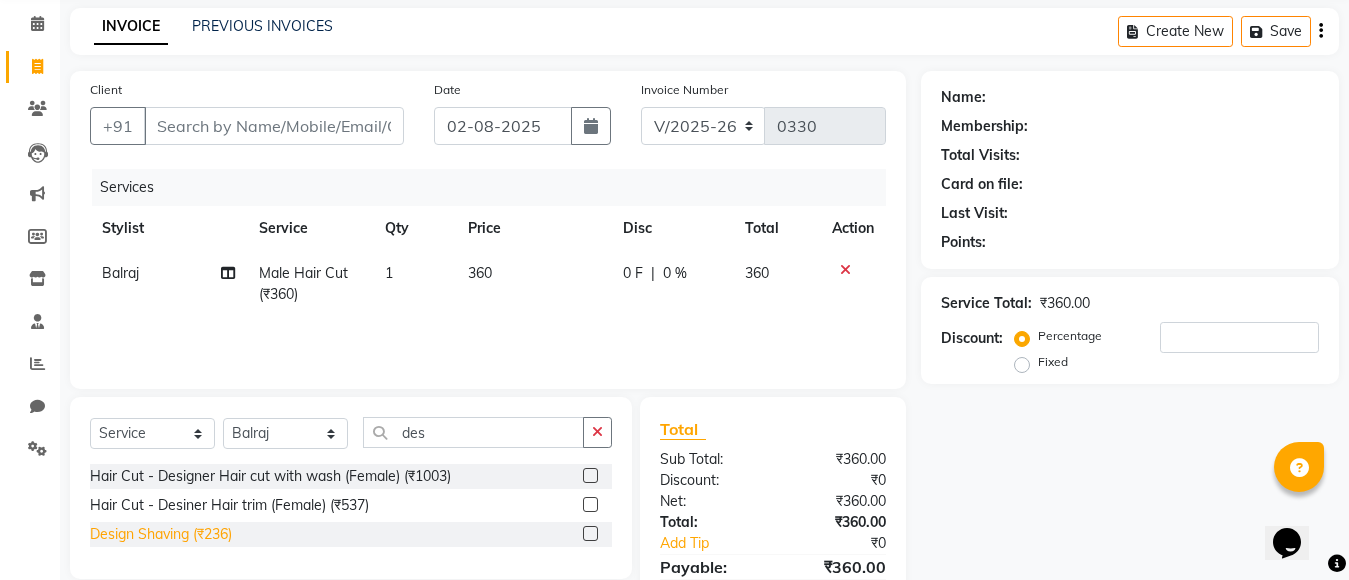 click on "Design Shaving (₹236)" 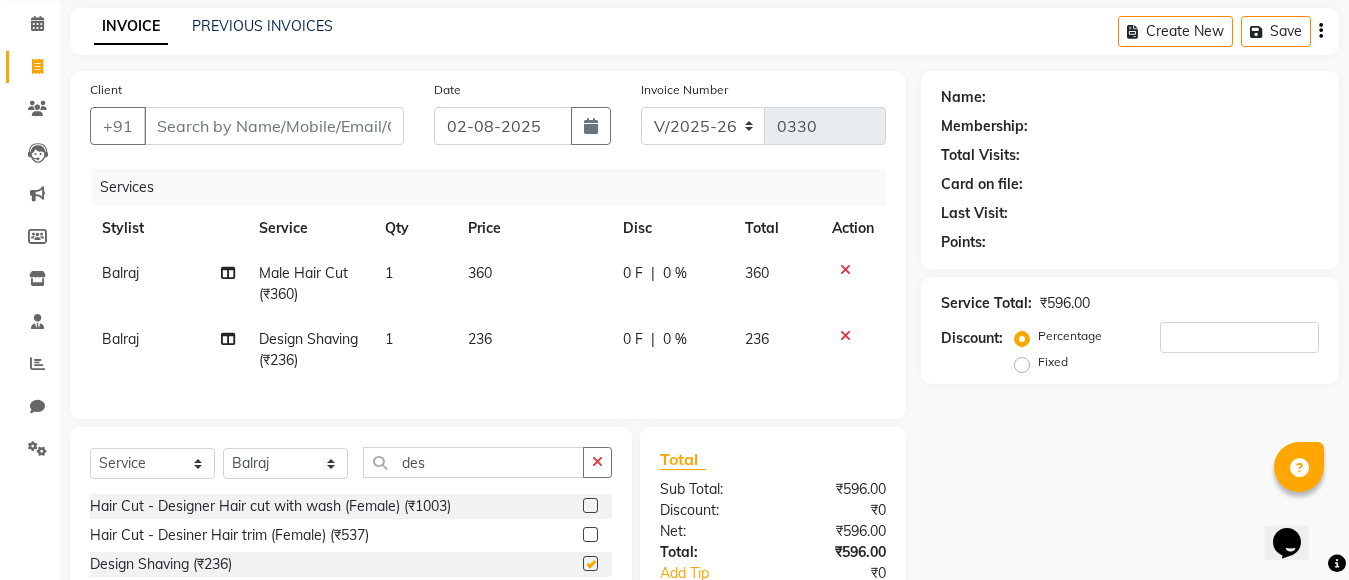 checkbox on "false" 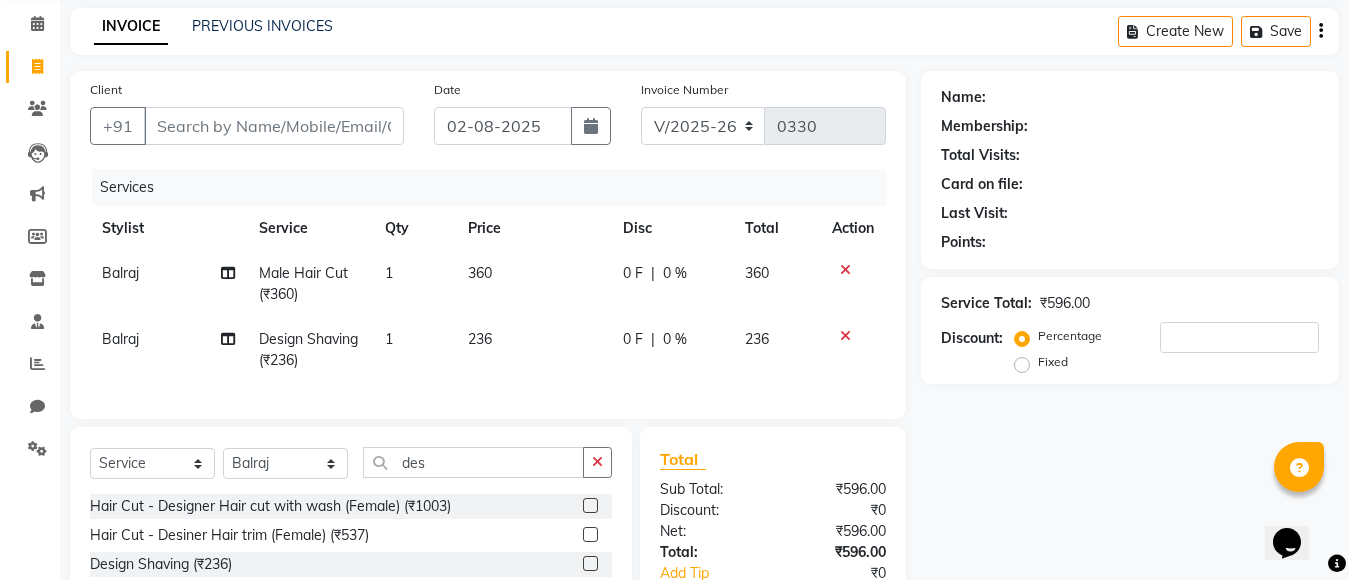 click on "236" 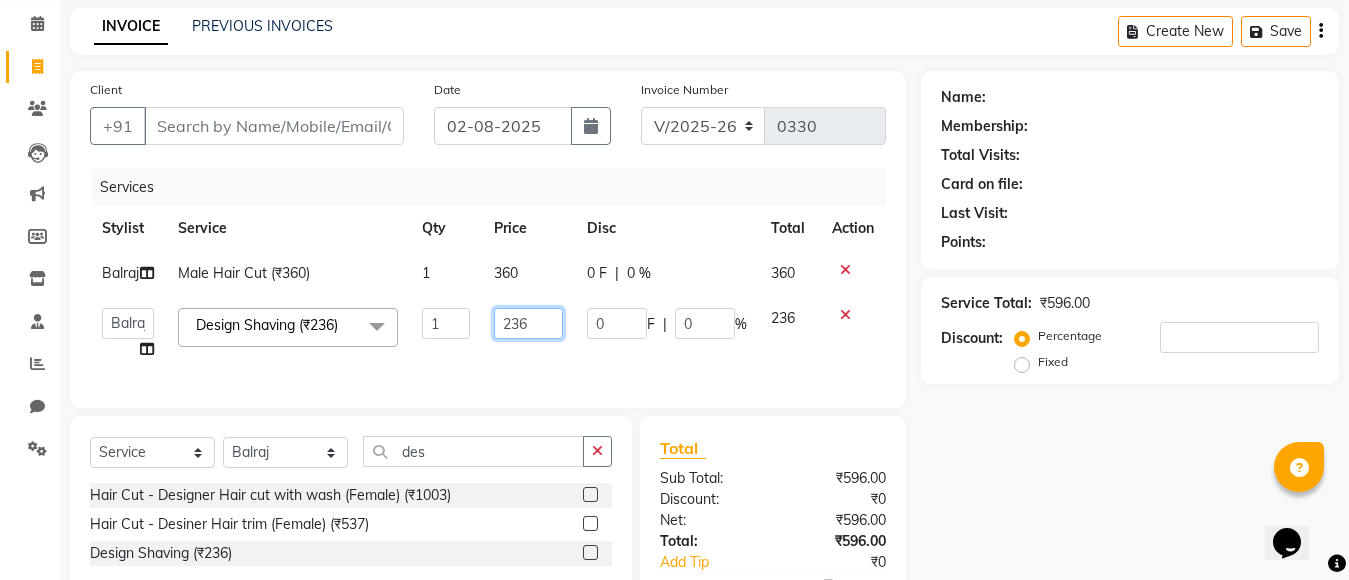 click on "236" 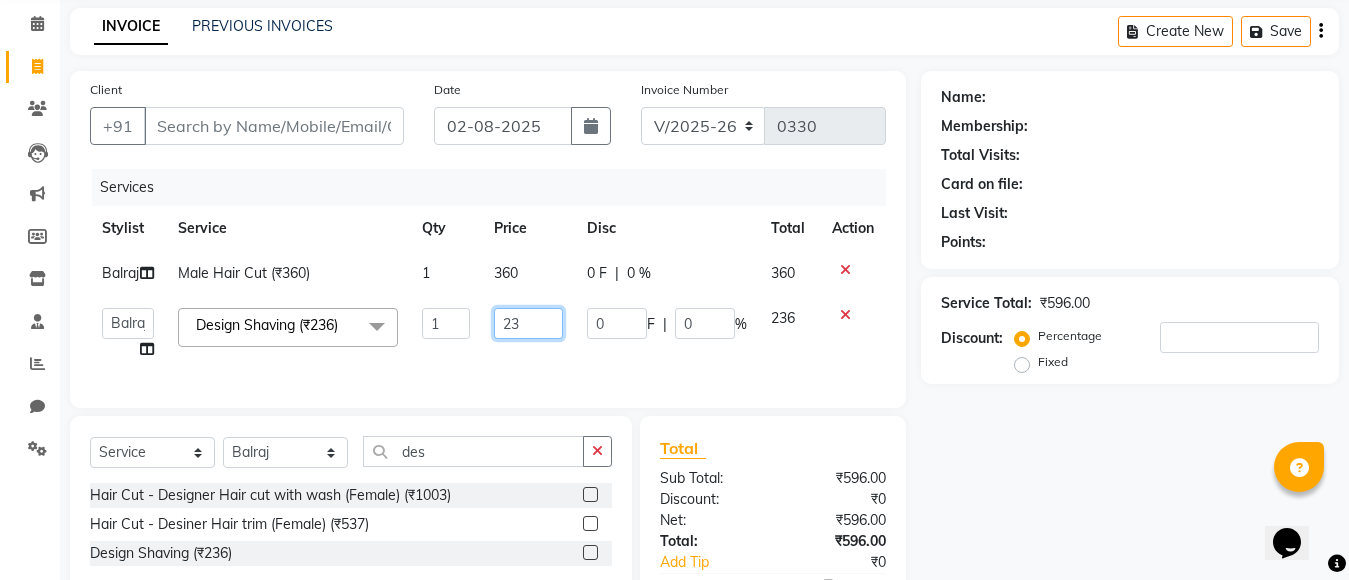 type on "2" 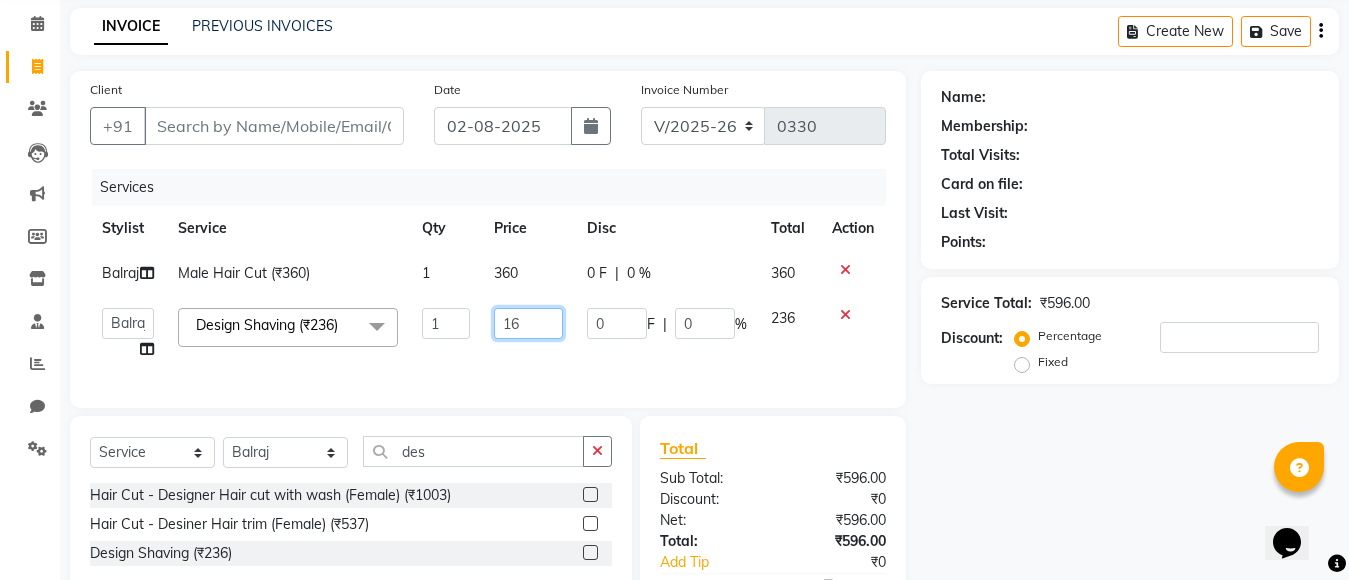 type on "160" 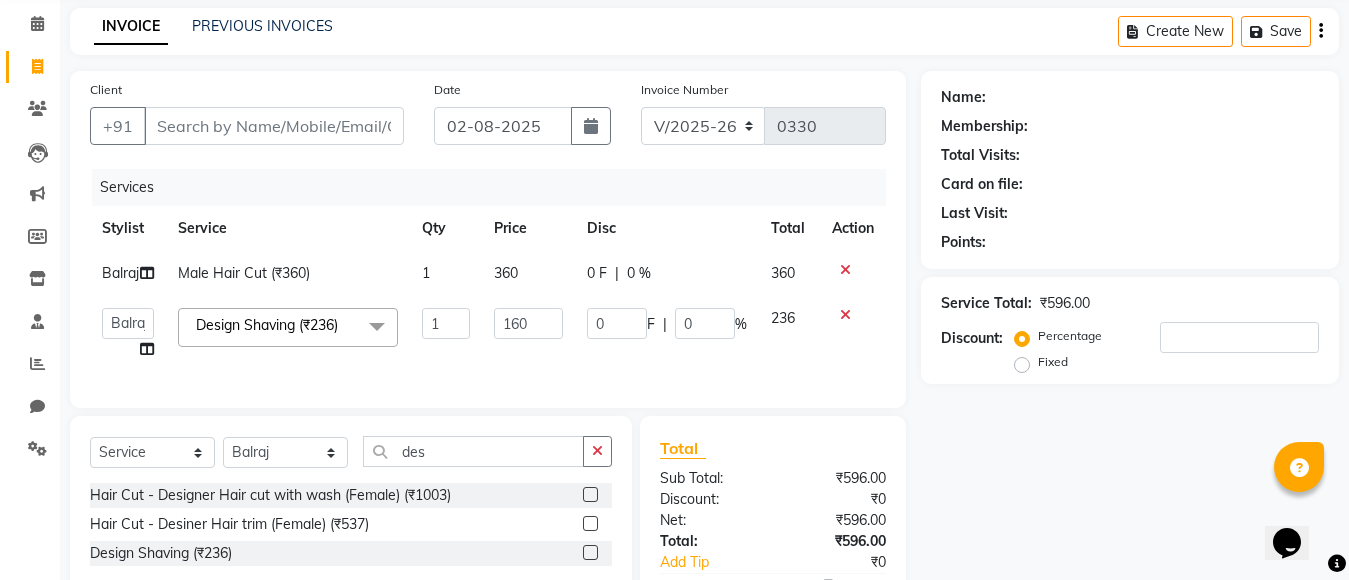 click on "Name: [NAME] Membership: [MEMBERSHIP] Total Visits: [VISITS] Card on file: [CARD] Last Visit: [DATE] Points: [POINTS] Service Total: ₹596.00 Discount: Percentage Fixed" 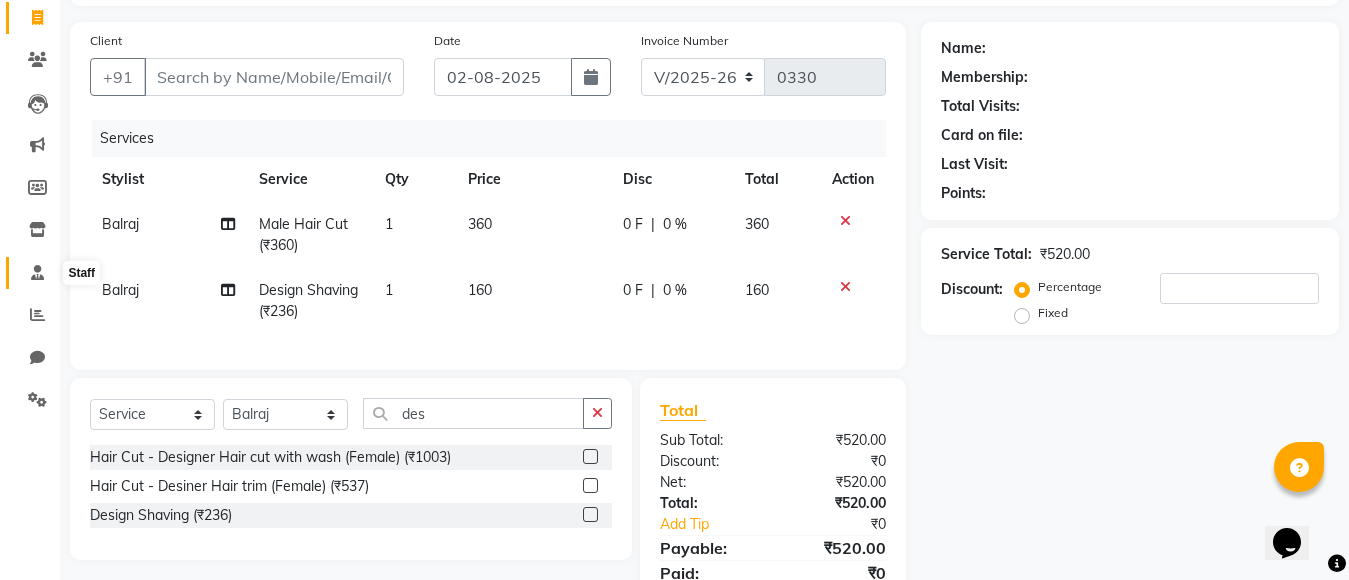 scroll, scrollTop: 0, scrollLeft: 0, axis: both 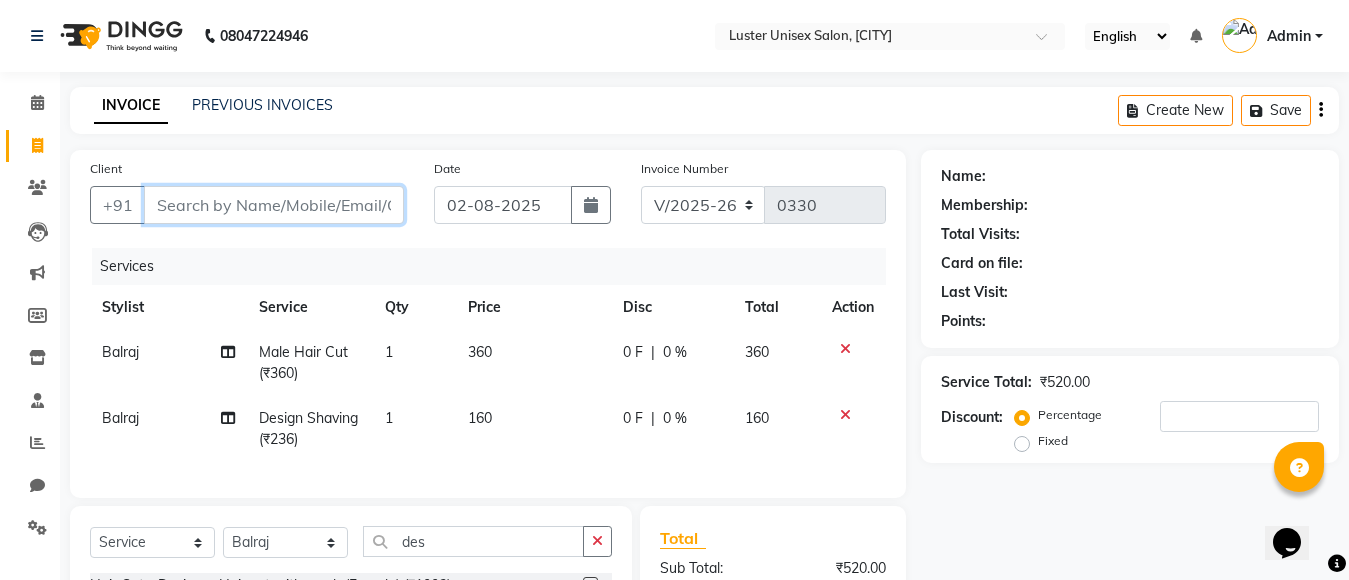 click on "Client" at bounding box center [274, 205] 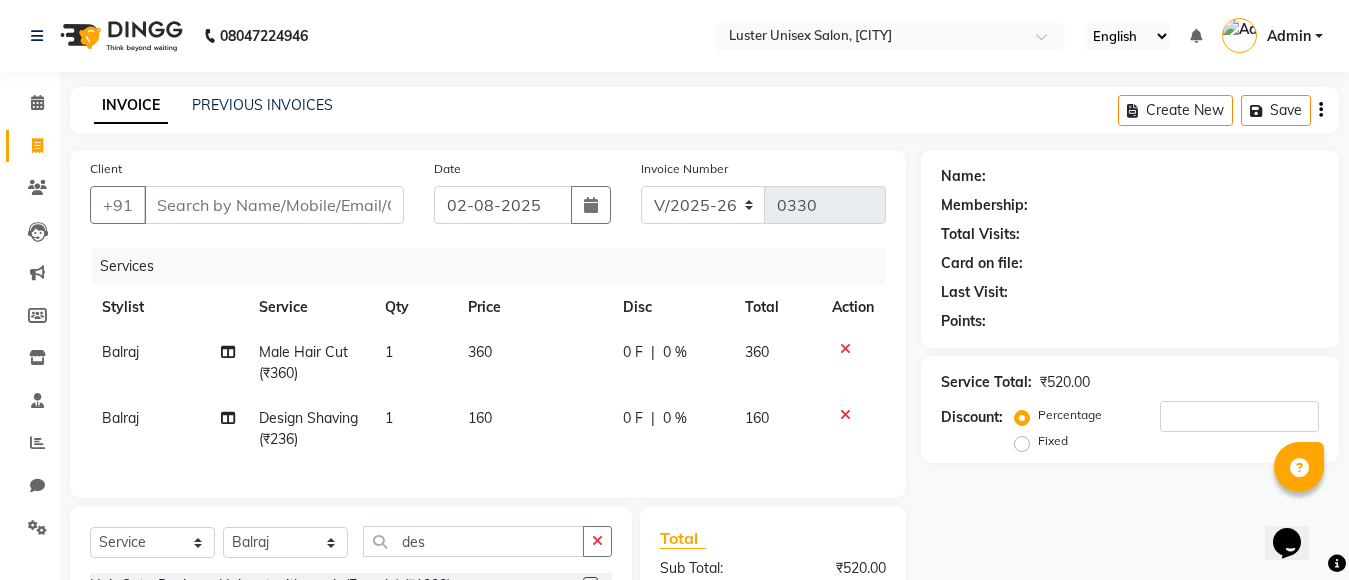 click on "0 F | 0 %" 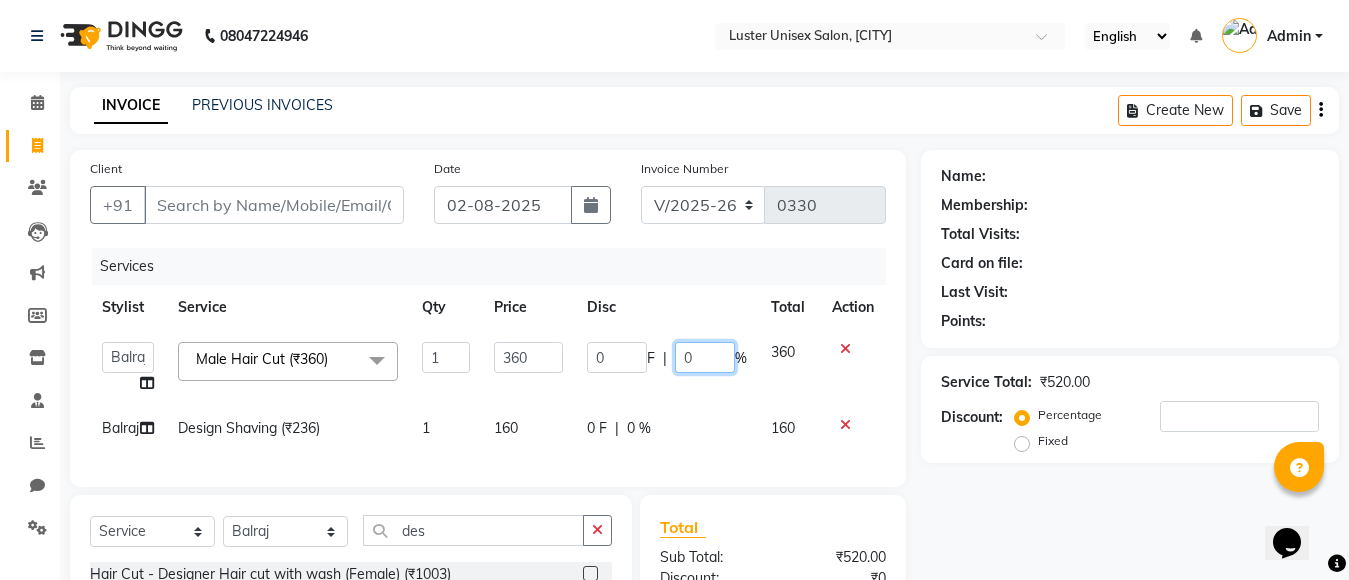 click on "0" 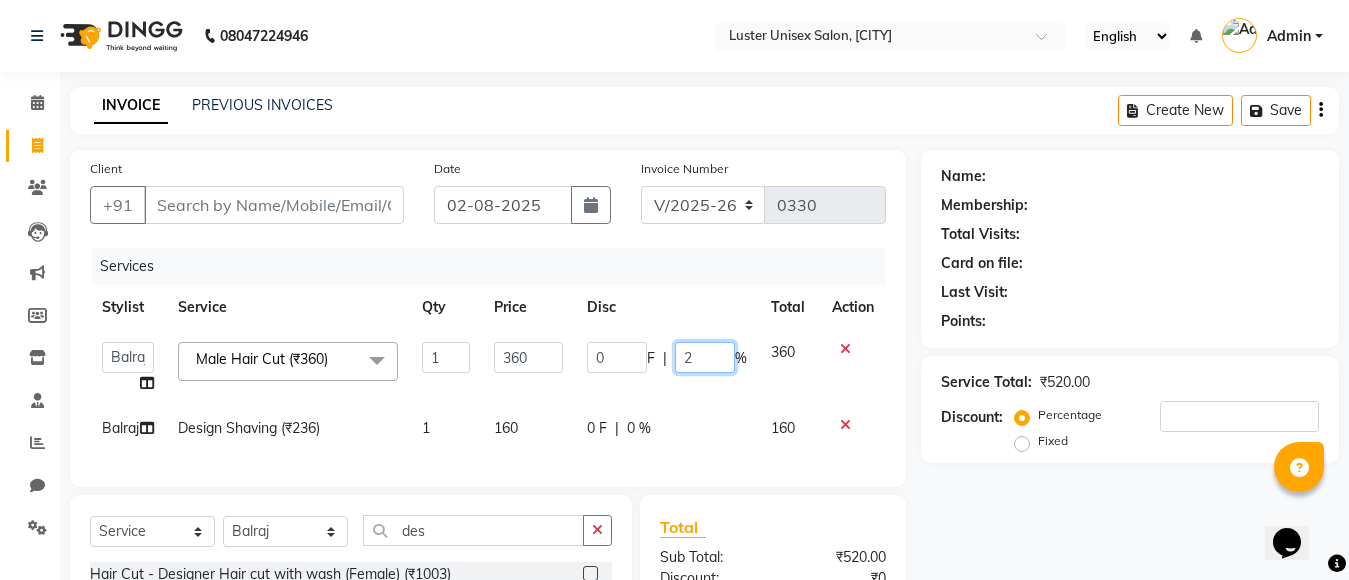 type on "20" 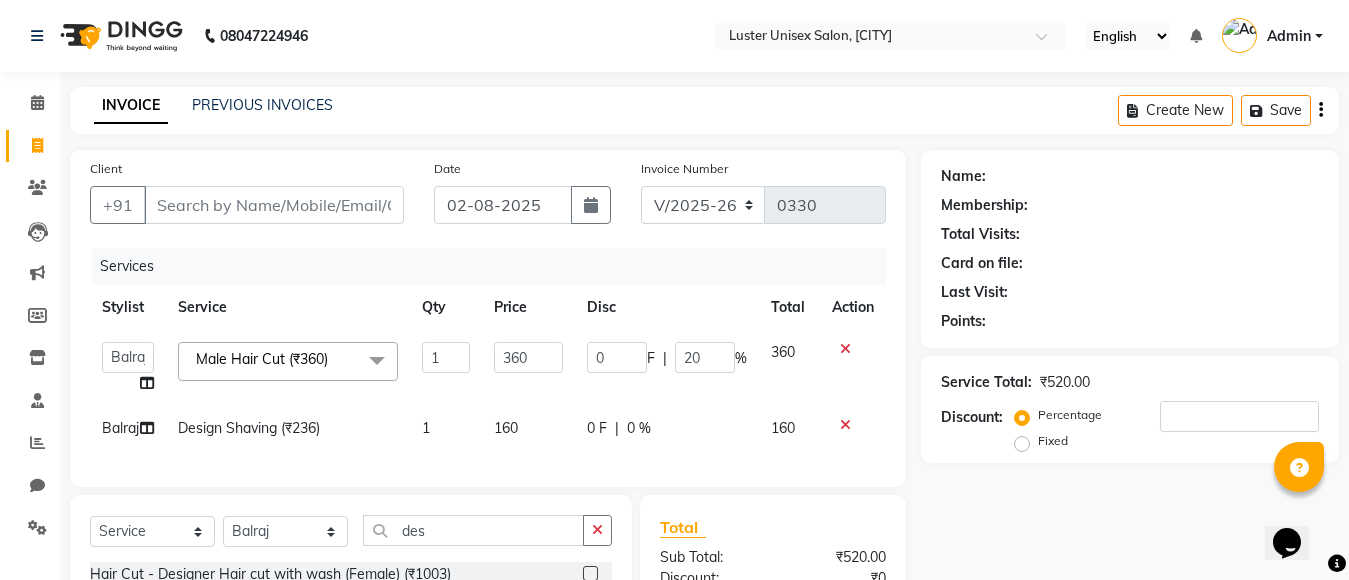 click on "Name: [NAME] Membership: [MEMBERSHIP] Total Visits: [VISITS] Card on file: [CARD] Last Visit: [DATE] Points: [POINTS] Service Total: ₹520.00 Discount: Percentage Fixed" 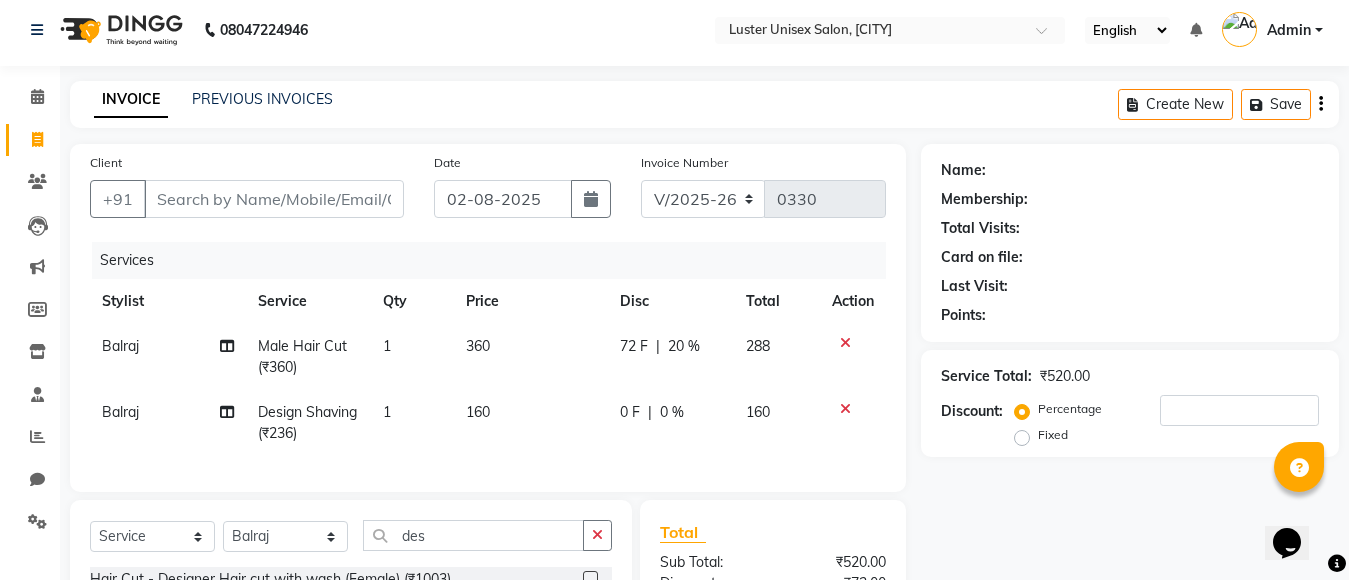 scroll, scrollTop: 0, scrollLeft: 0, axis: both 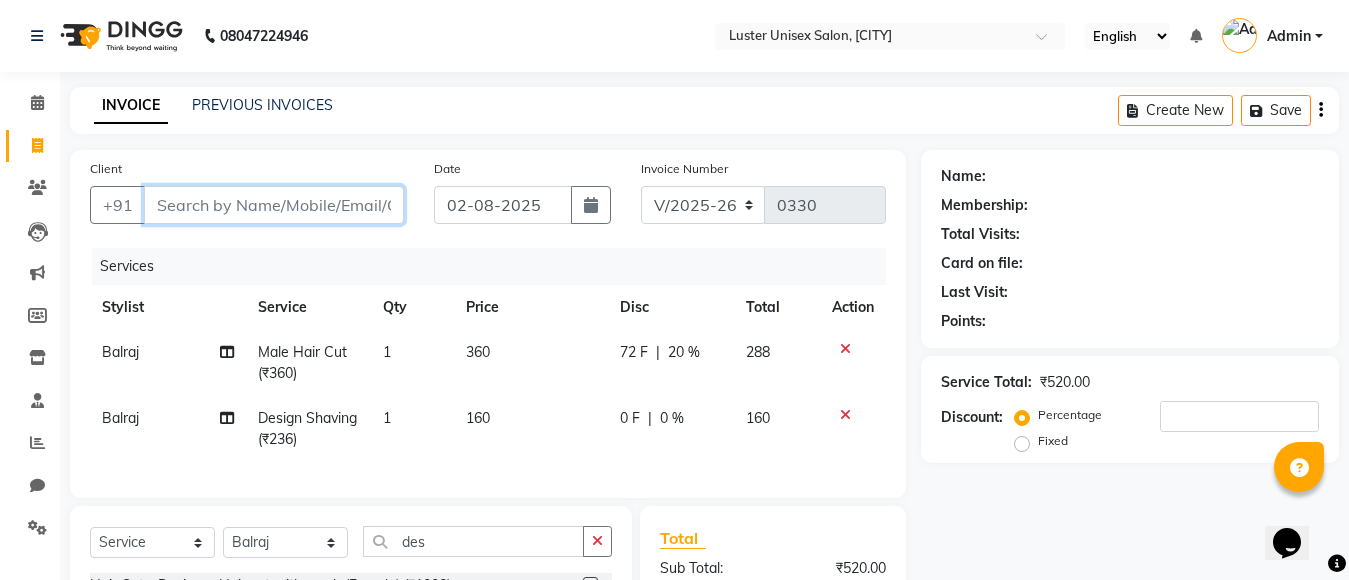 click on "Client" at bounding box center (274, 205) 